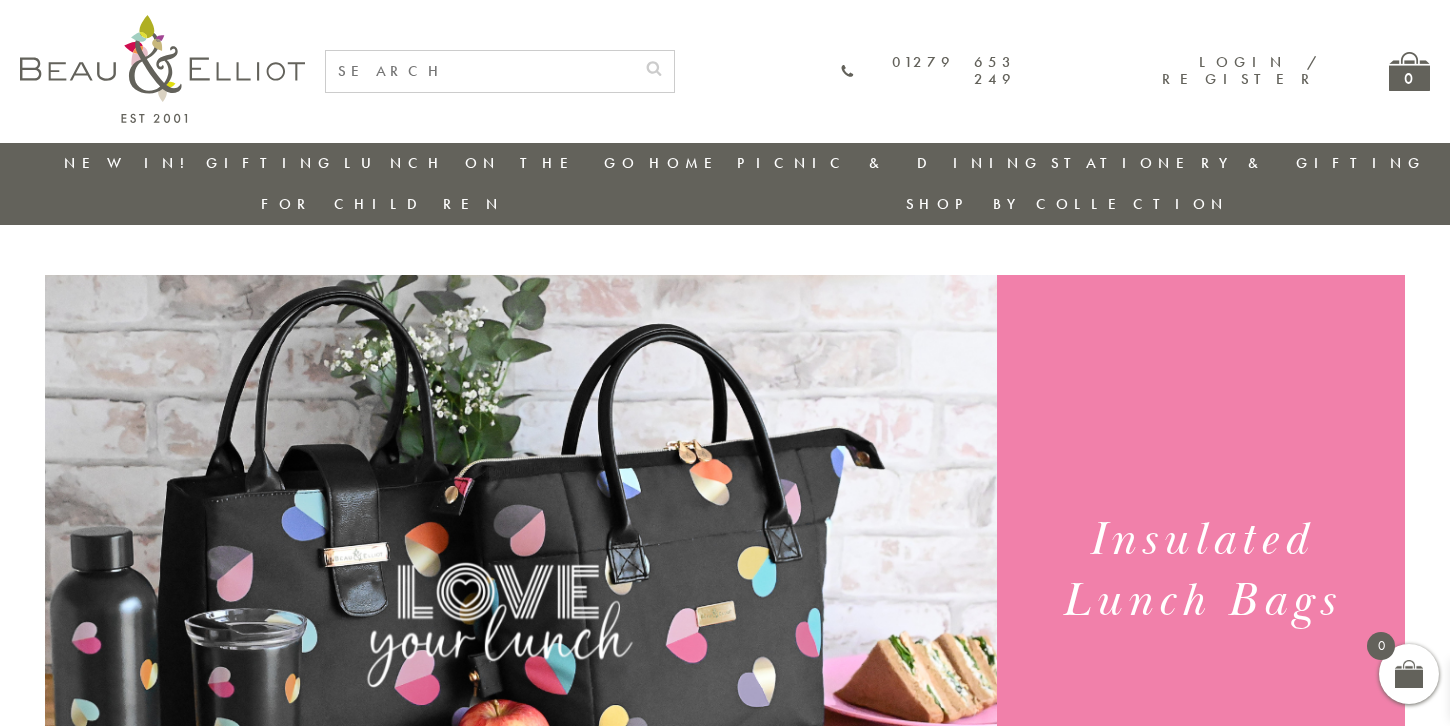 scroll, scrollTop: 0, scrollLeft: 0, axis: both 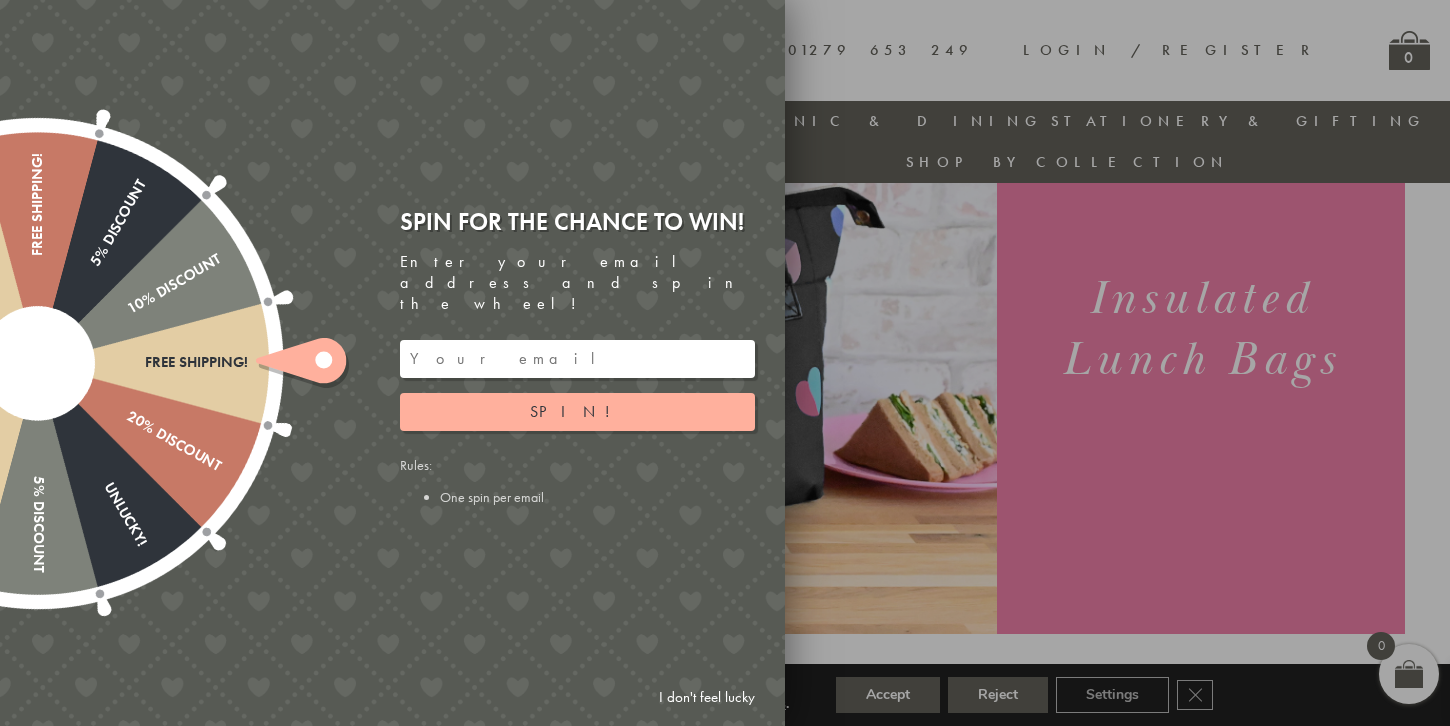 click at bounding box center [725, 363] 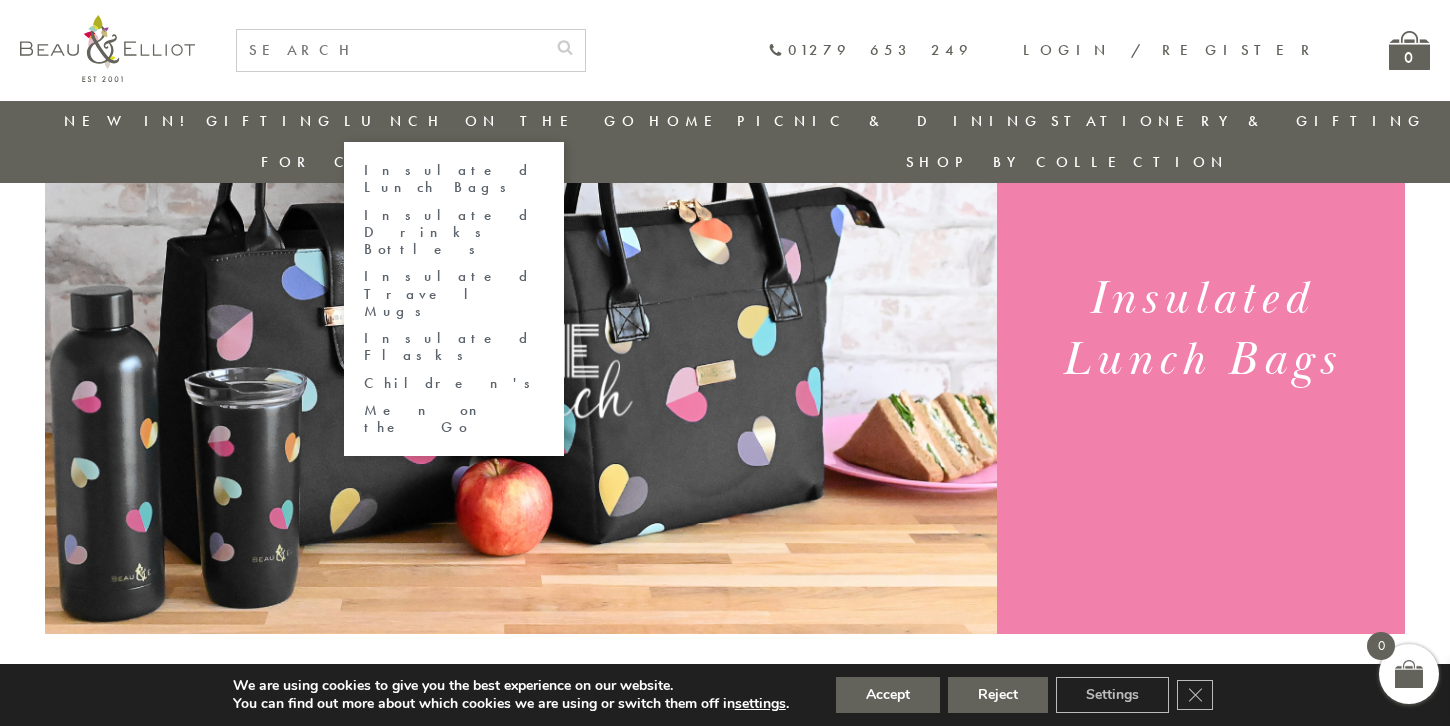 click on "Insulated Lunch Bags" at bounding box center (454, 179) 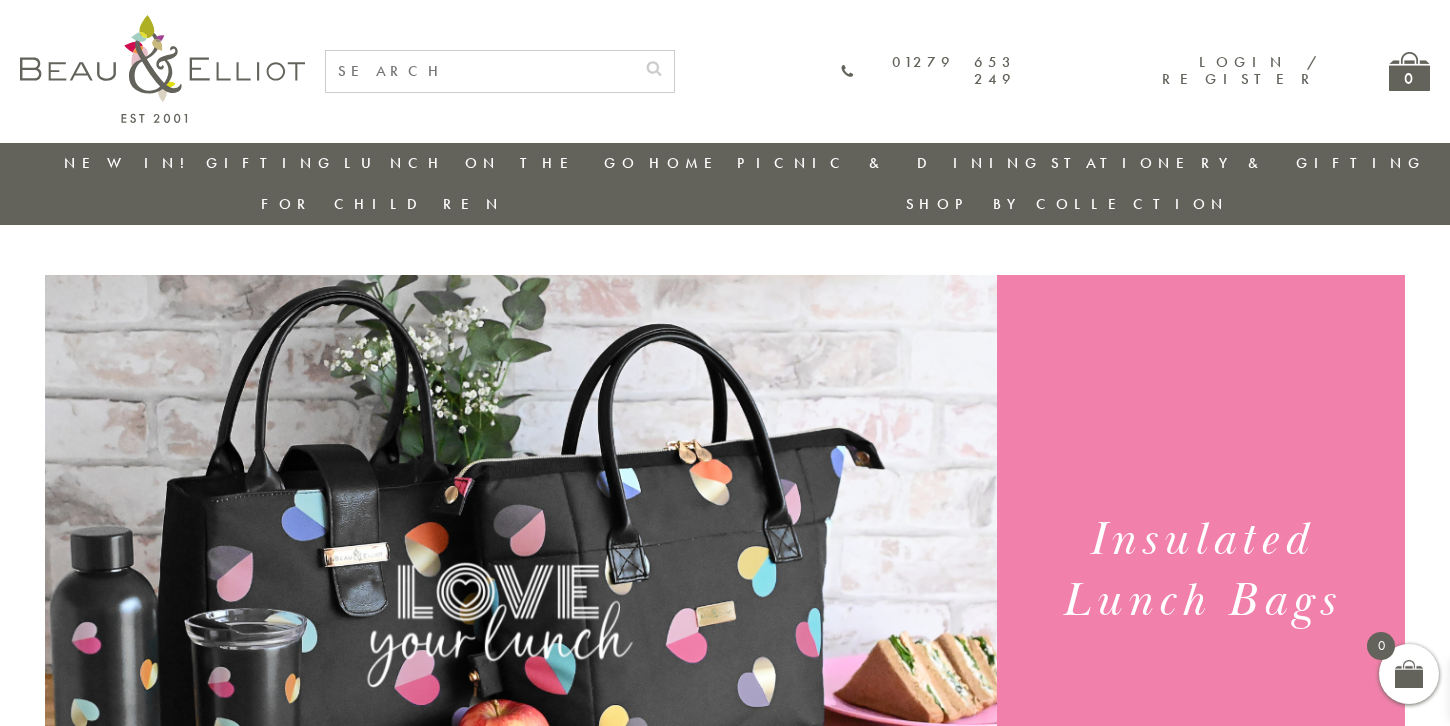 scroll, scrollTop: 0, scrollLeft: 0, axis: both 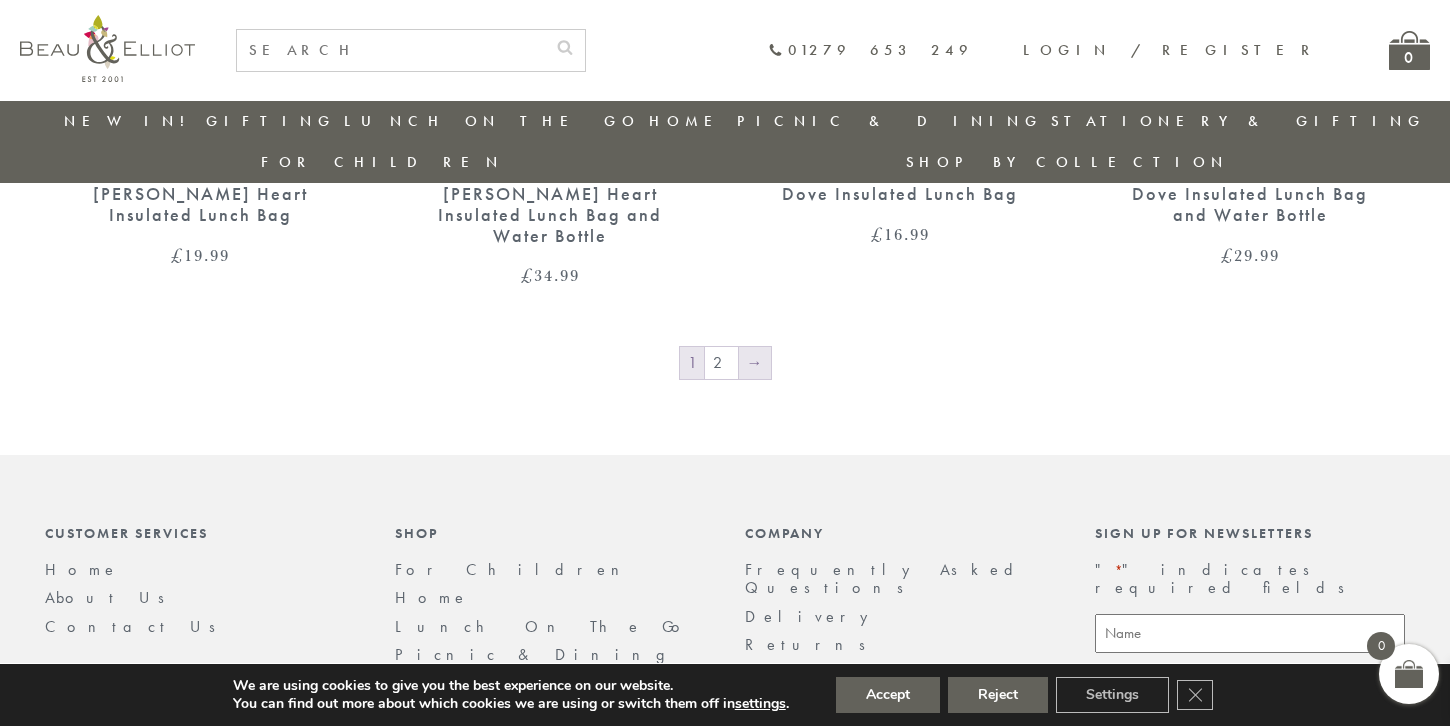 click on "→" at bounding box center [755, 363] 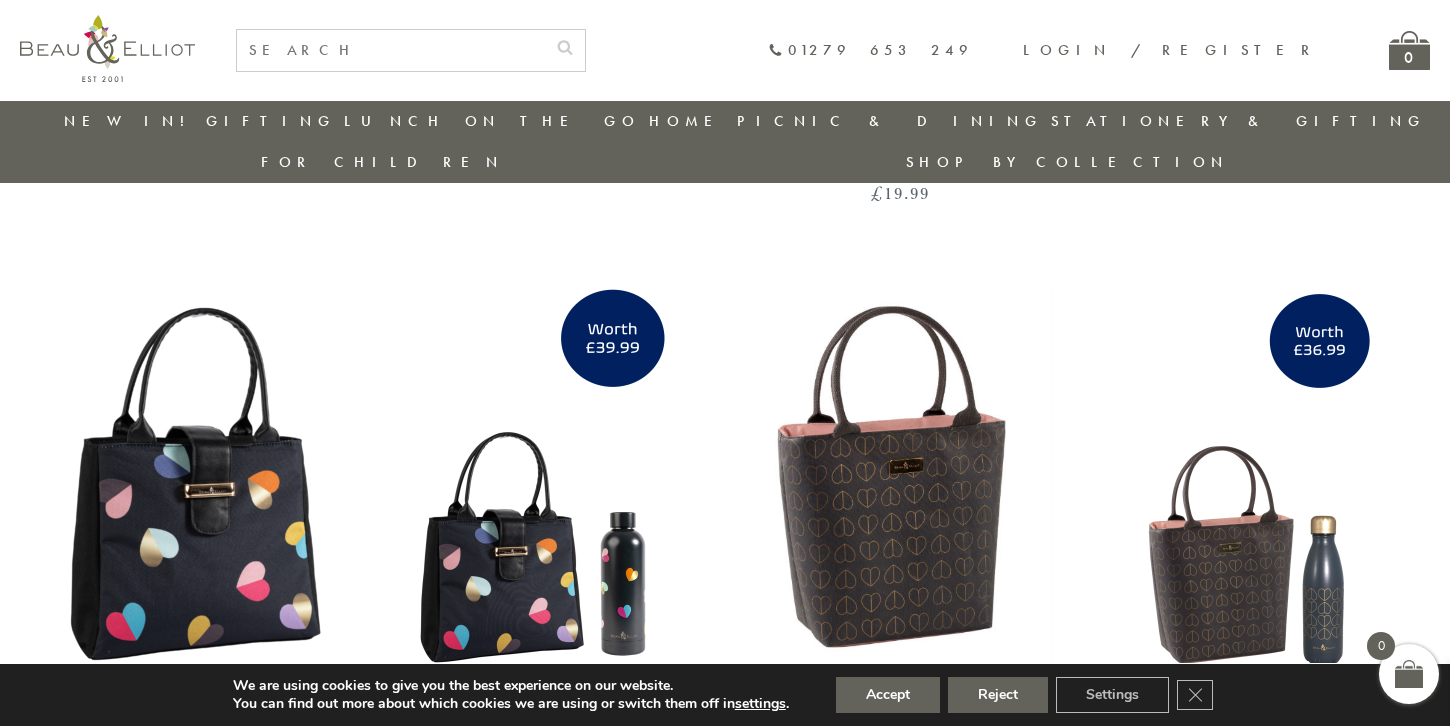 scroll, scrollTop: 3088, scrollLeft: 0, axis: vertical 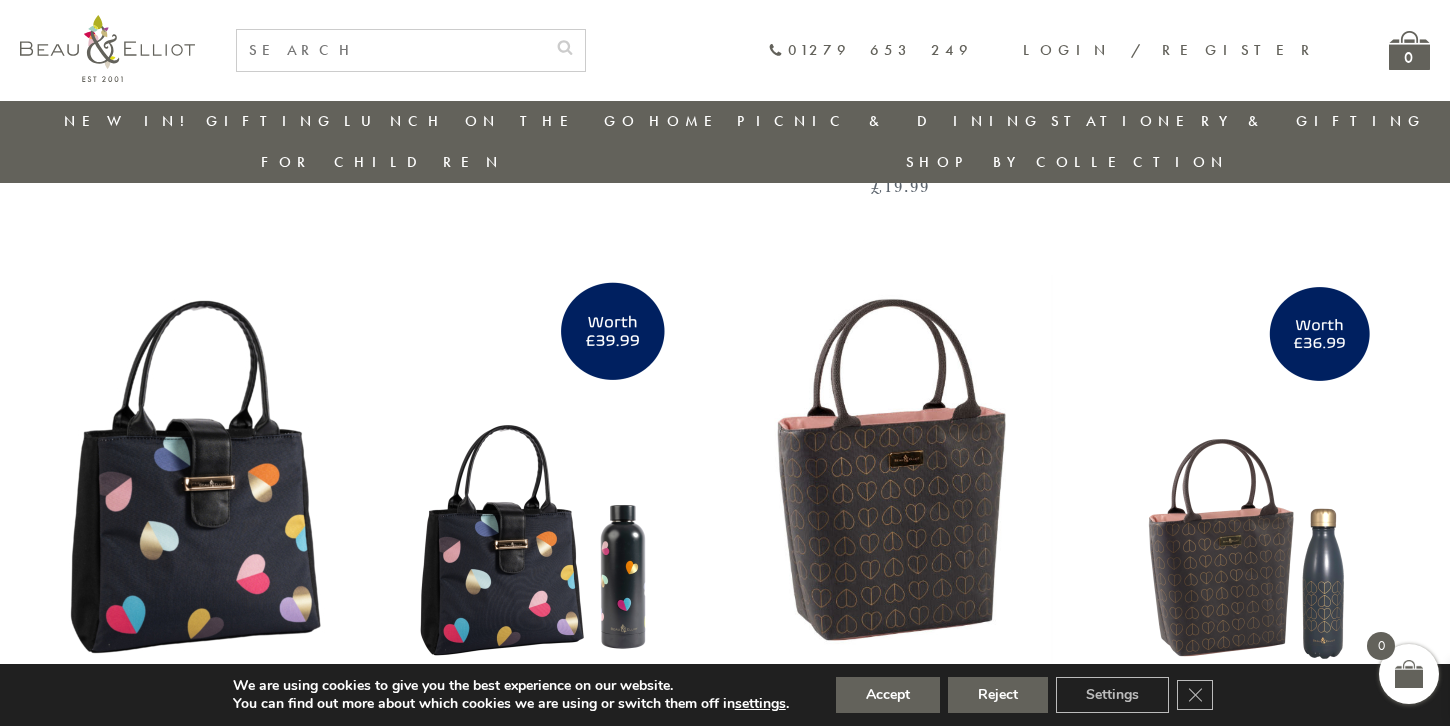 click at bounding box center [899, 475] 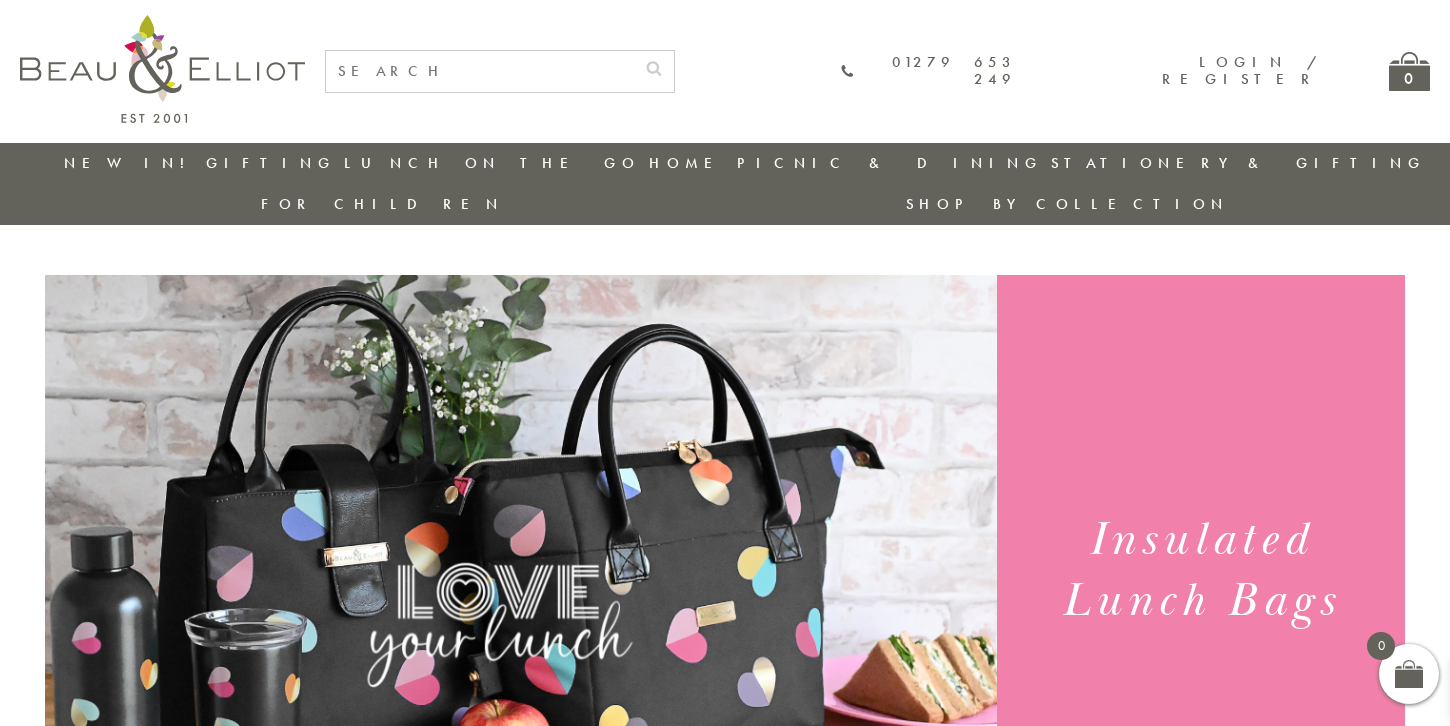 scroll, scrollTop: 0, scrollLeft: 0, axis: both 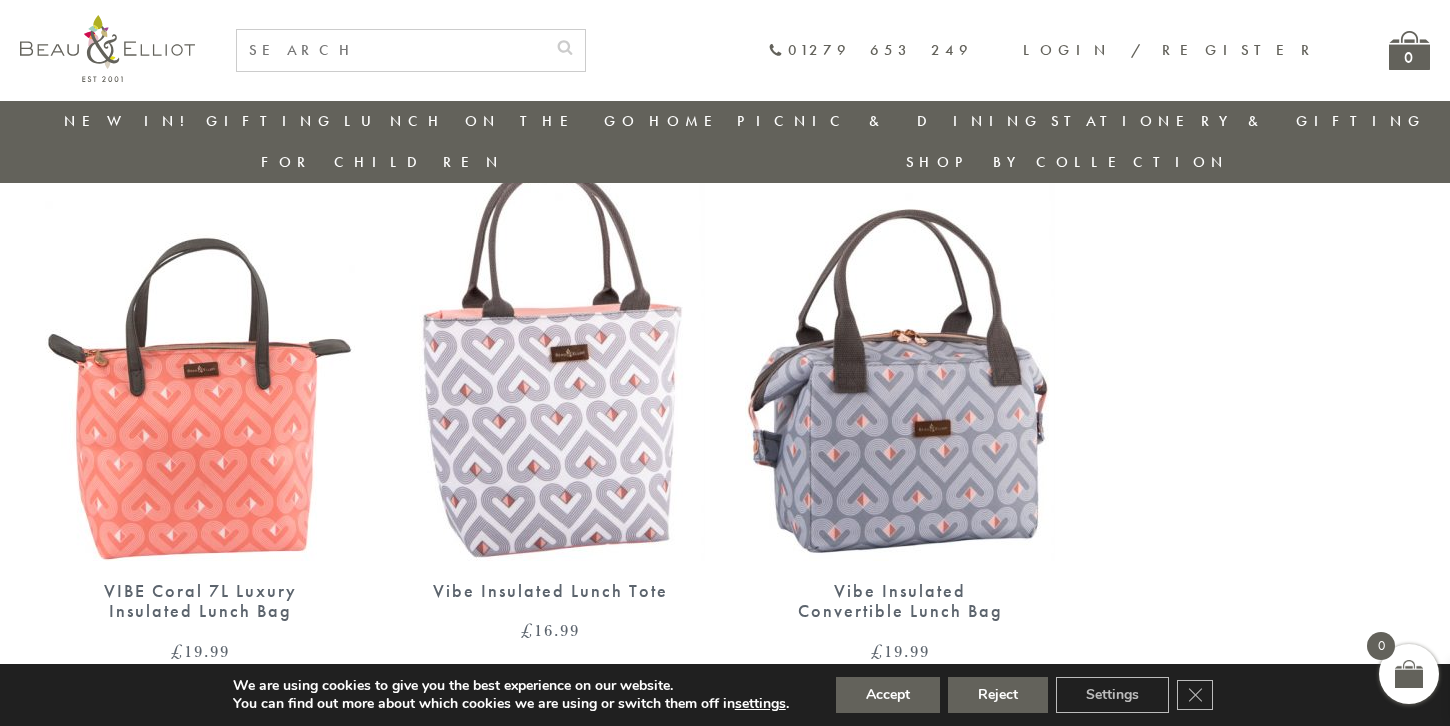 click at bounding box center (550, 361) 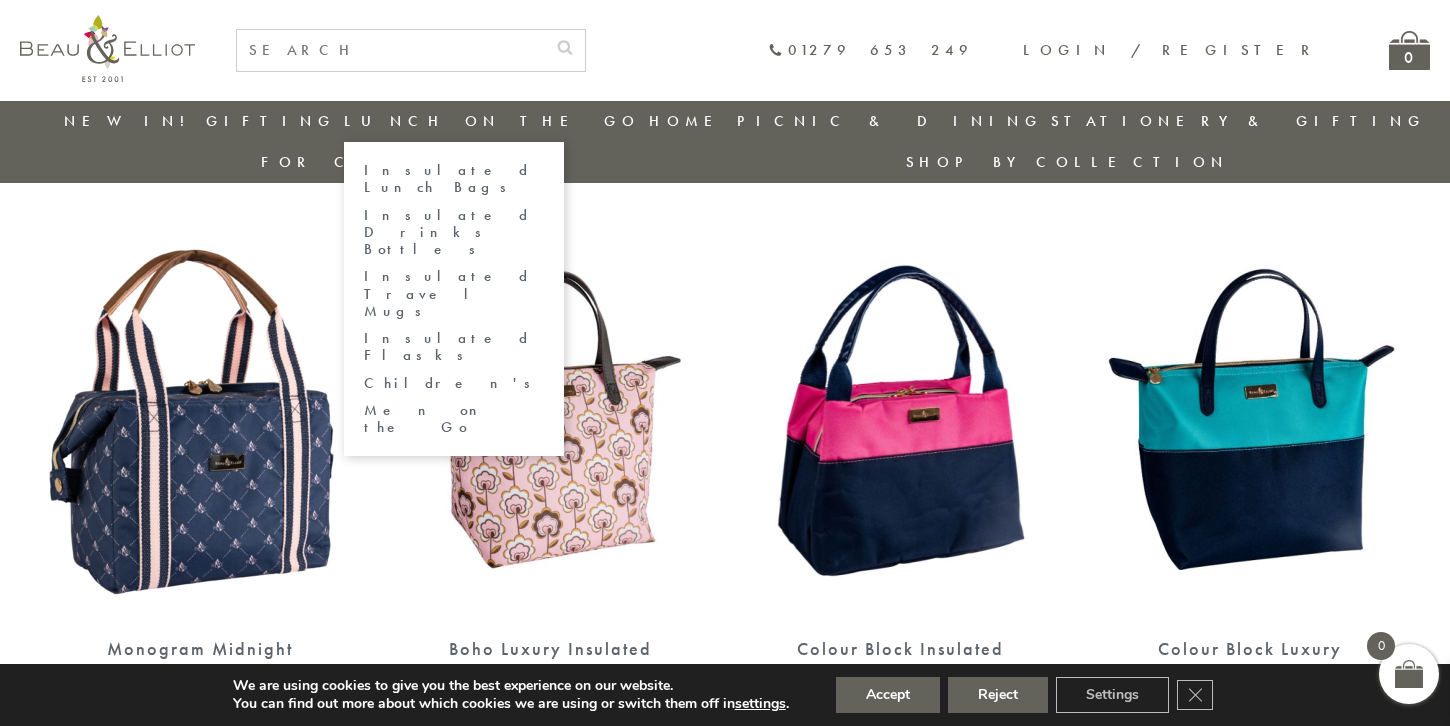 scroll, scrollTop: 718, scrollLeft: 0, axis: vertical 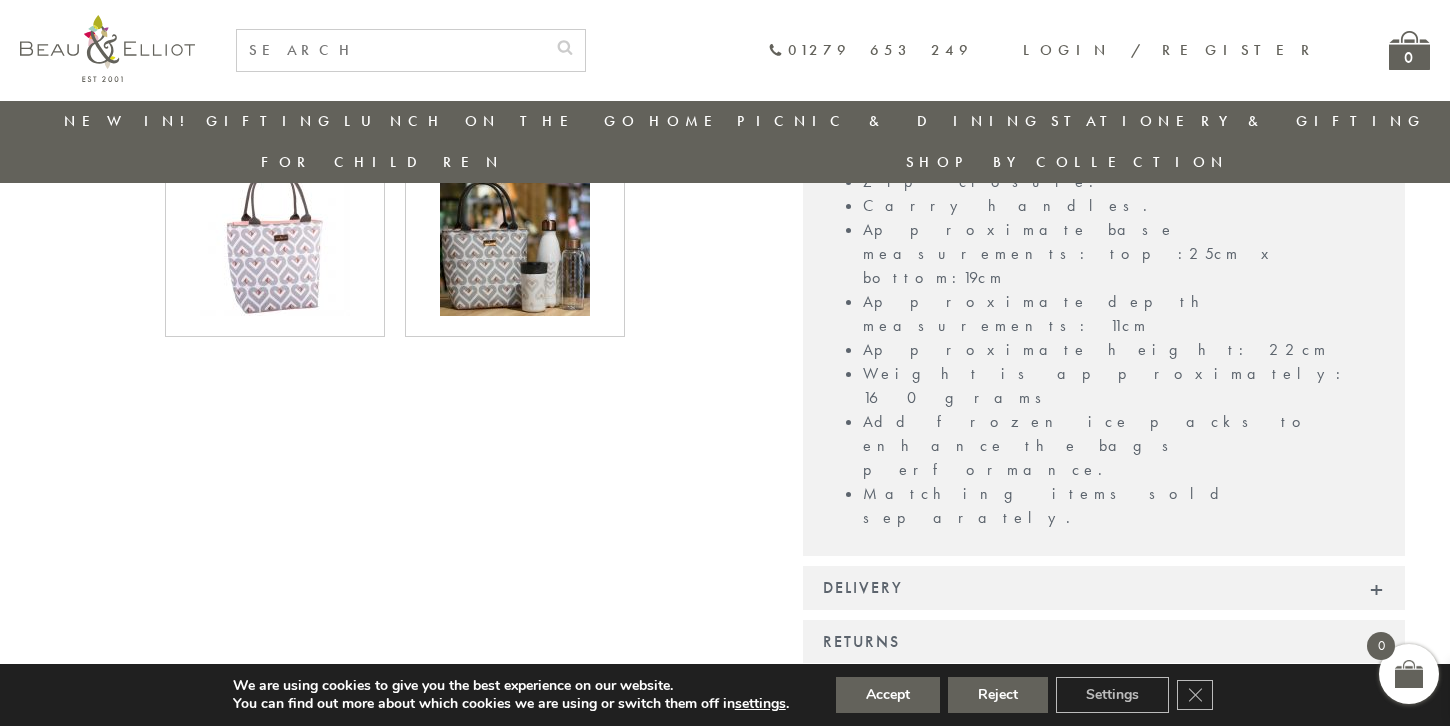 click on "Delivery" at bounding box center [1104, 588] 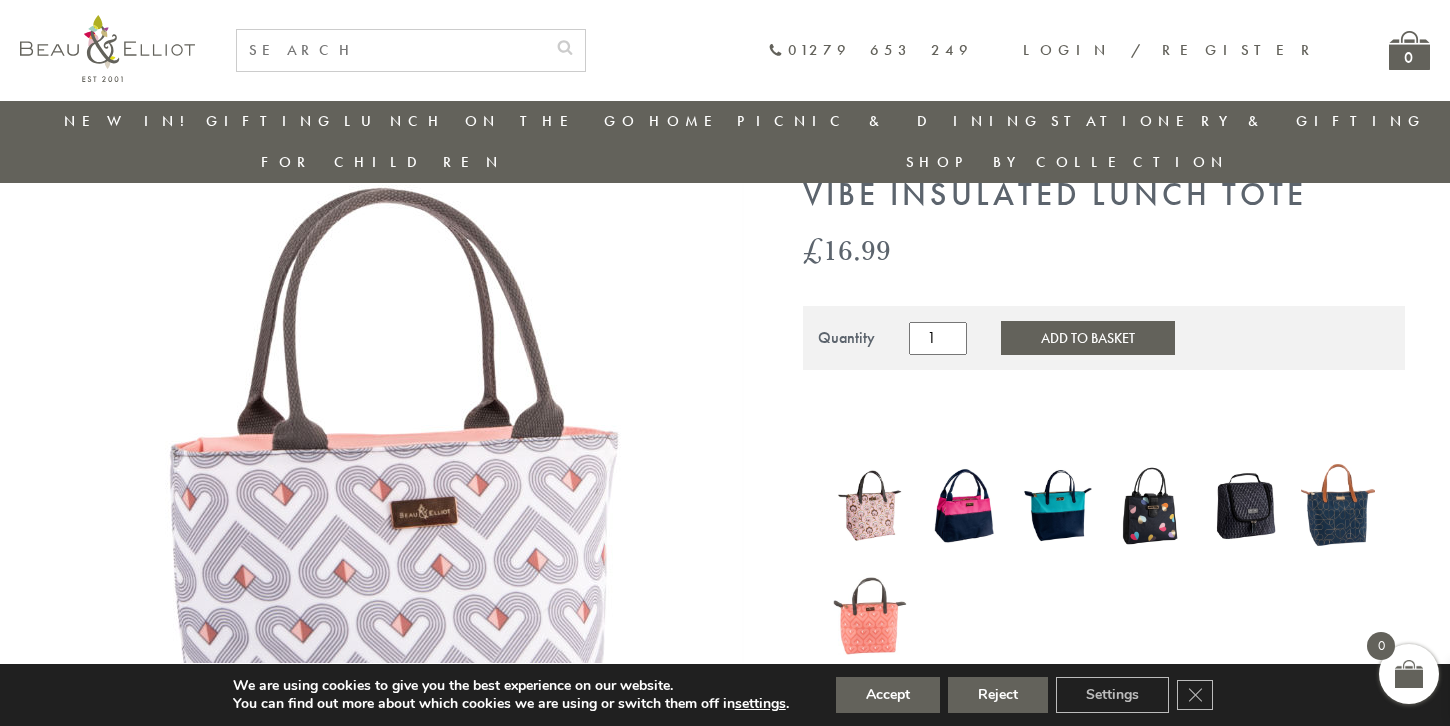 scroll, scrollTop: 0, scrollLeft: 0, axis: both 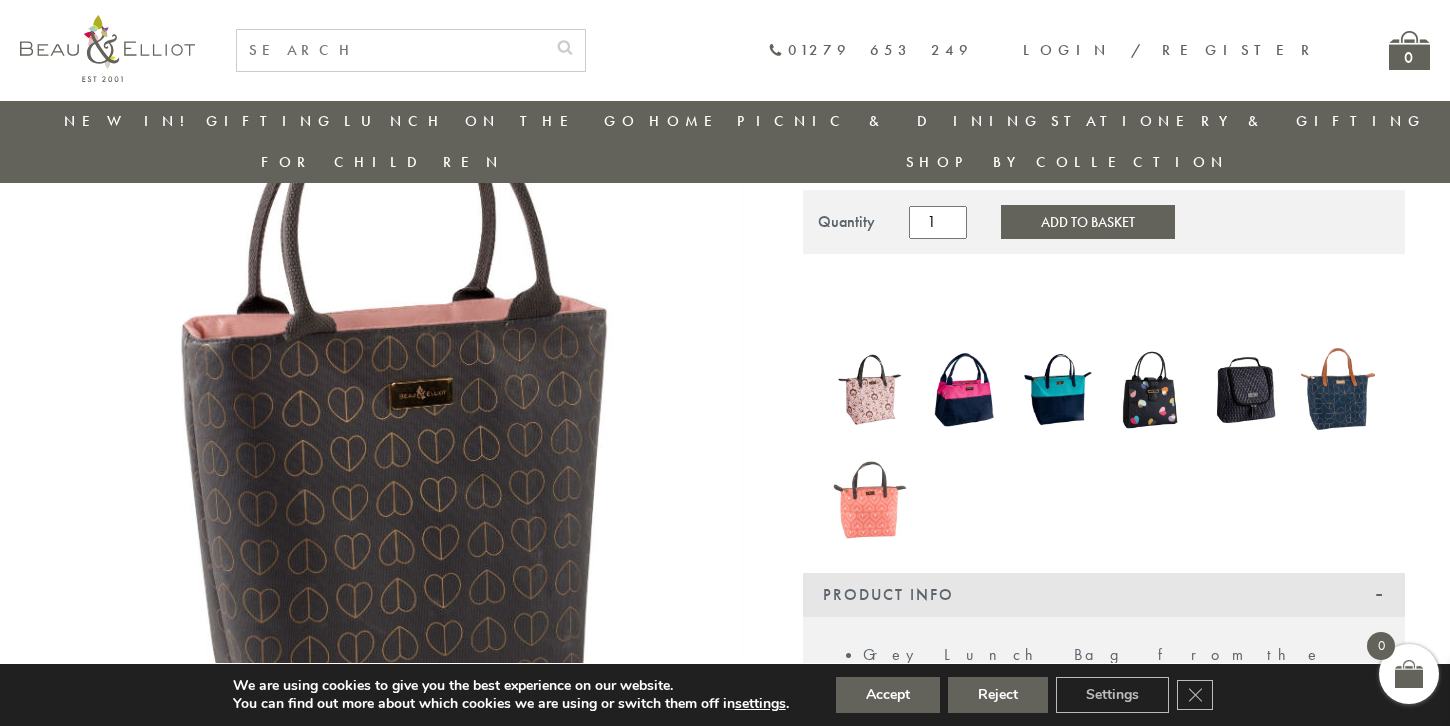 click at bounding box center (870, 390) 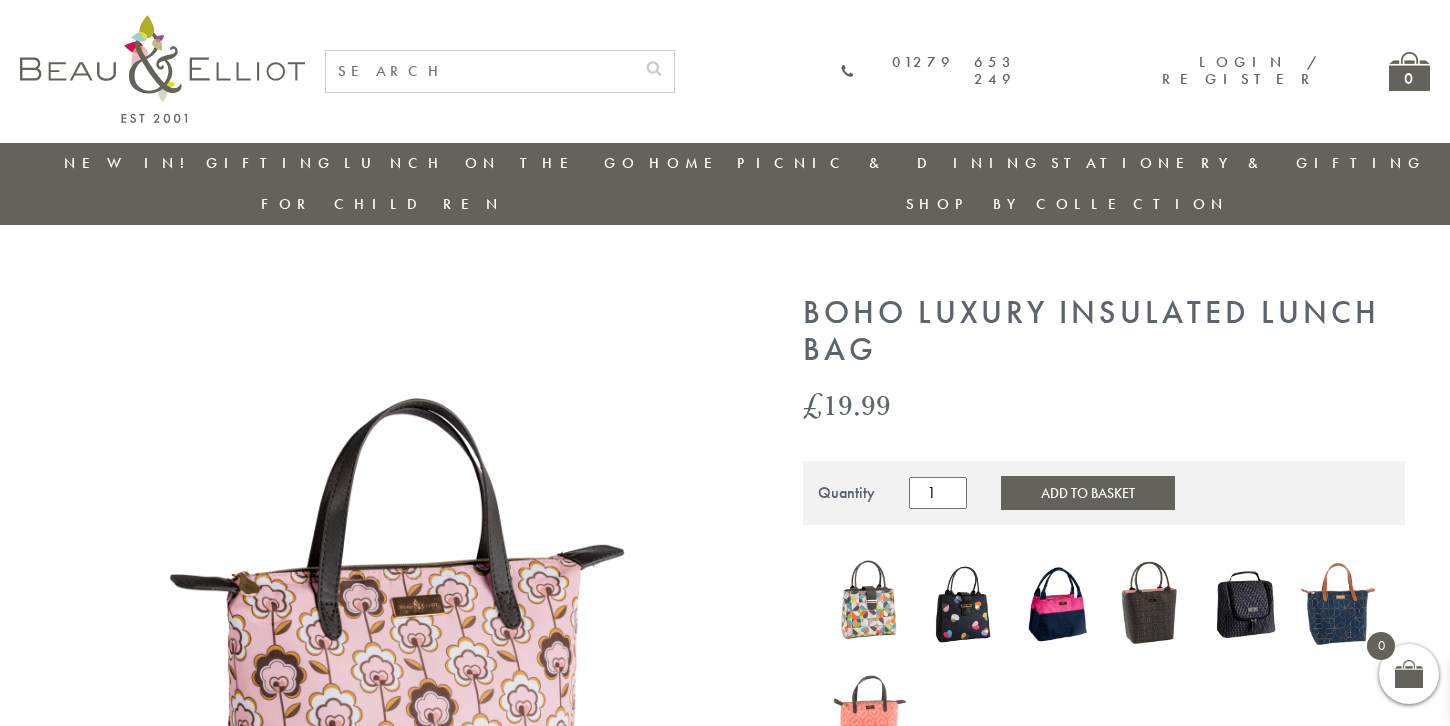 scroll, scrollTop: 0, scrollLeft: 0, axis: both 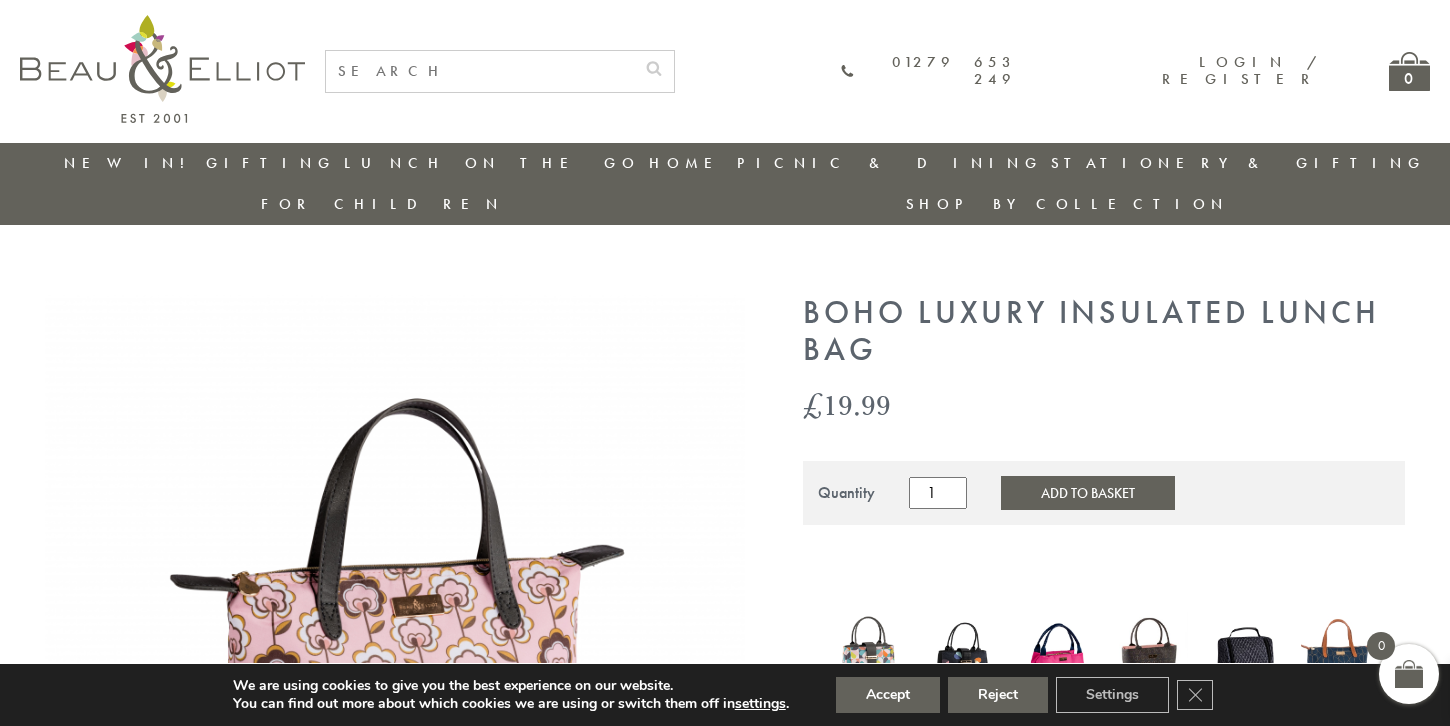 click at bounding box center [1151, 660] 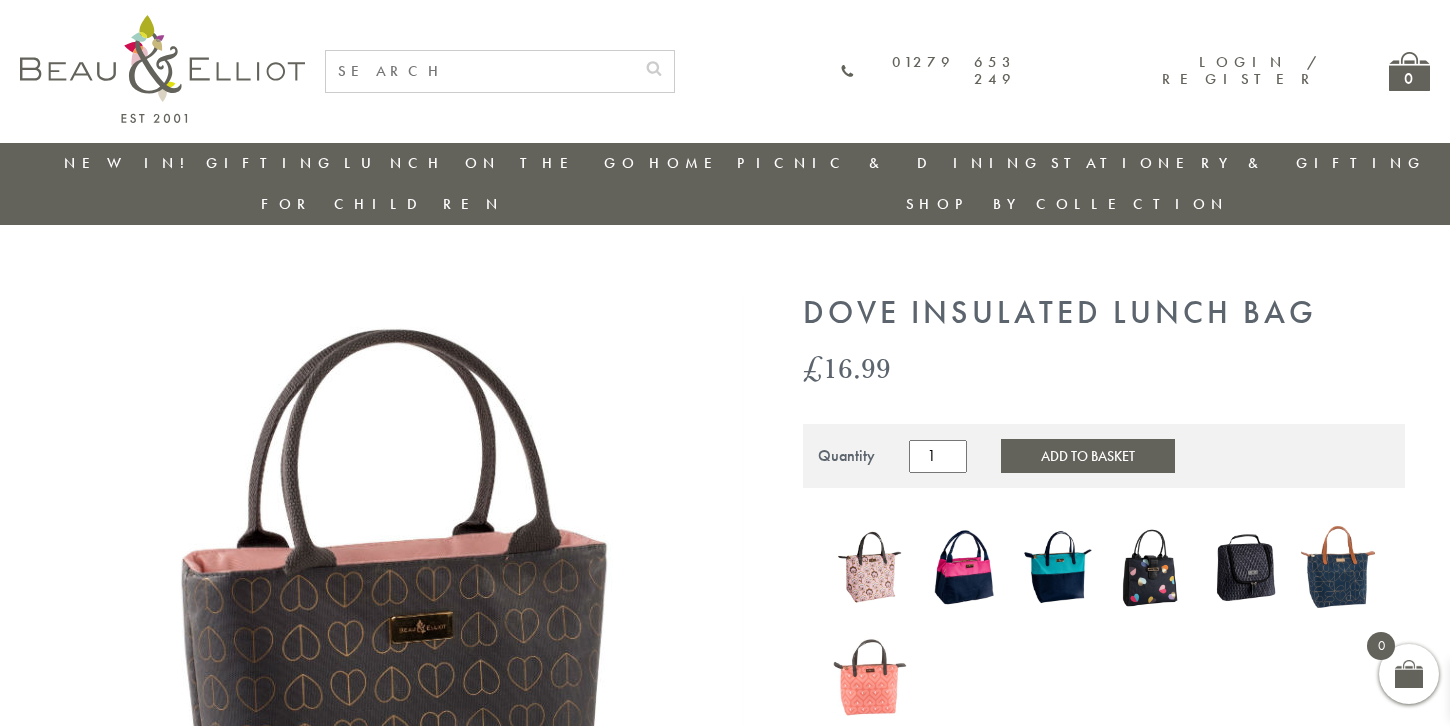 scroll, scrollTop: 0, scrollLeft: 0, axis: both 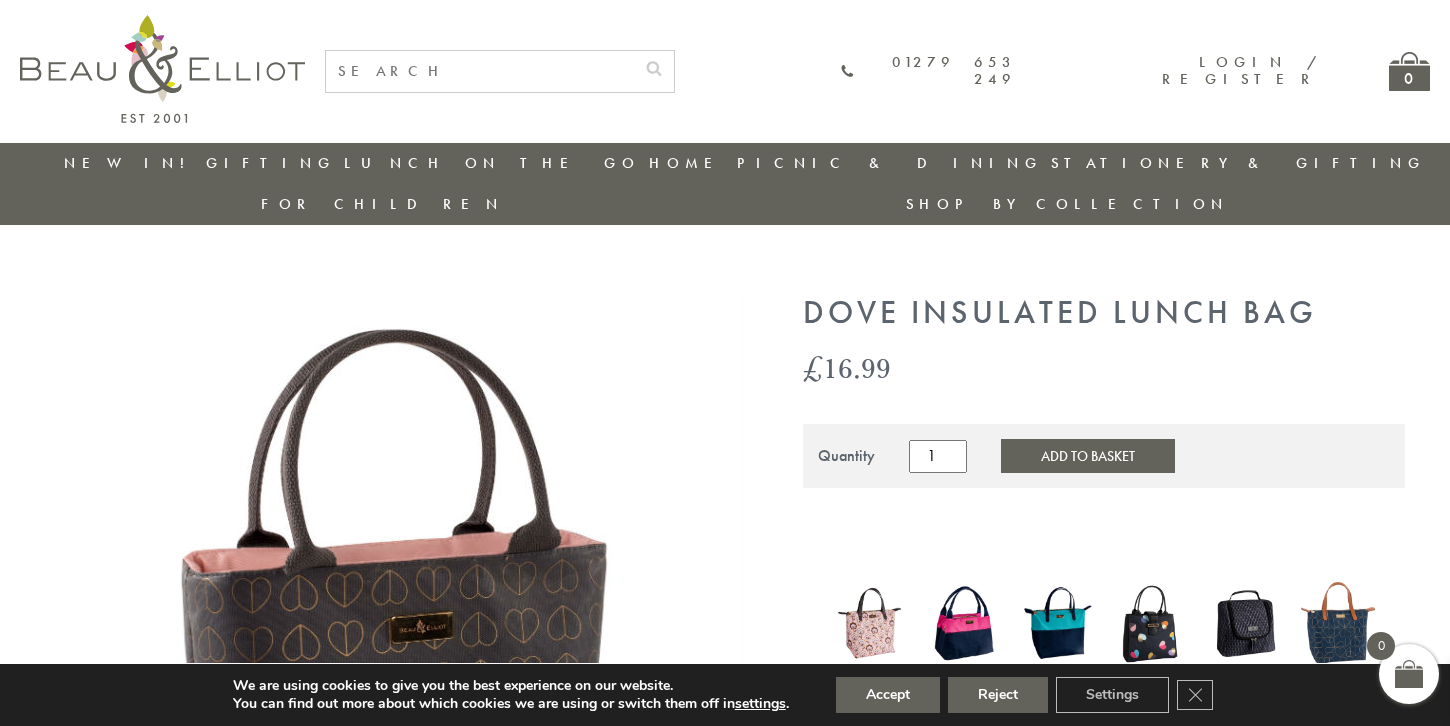 click at bounding box center (1338, 623) 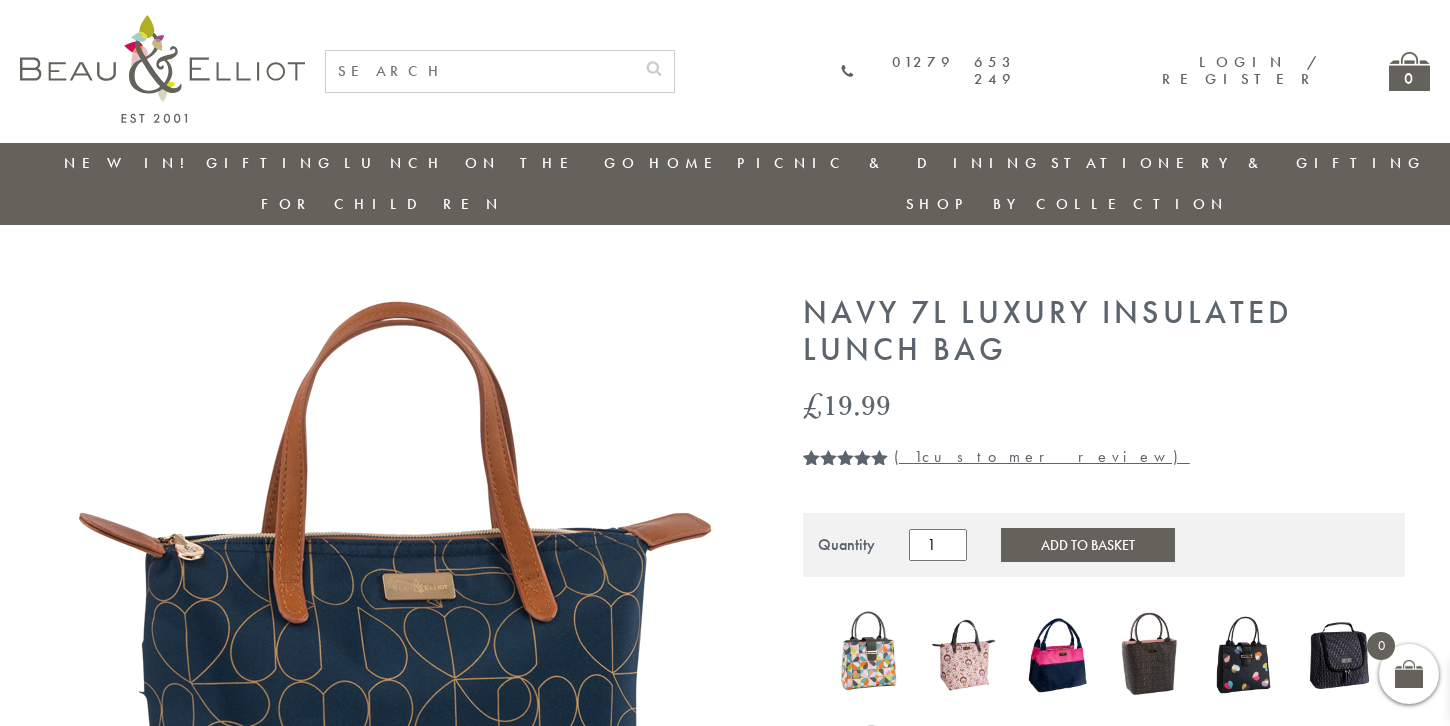 scroll, scrollTop: 0, scrollLeft: 0, axis: both 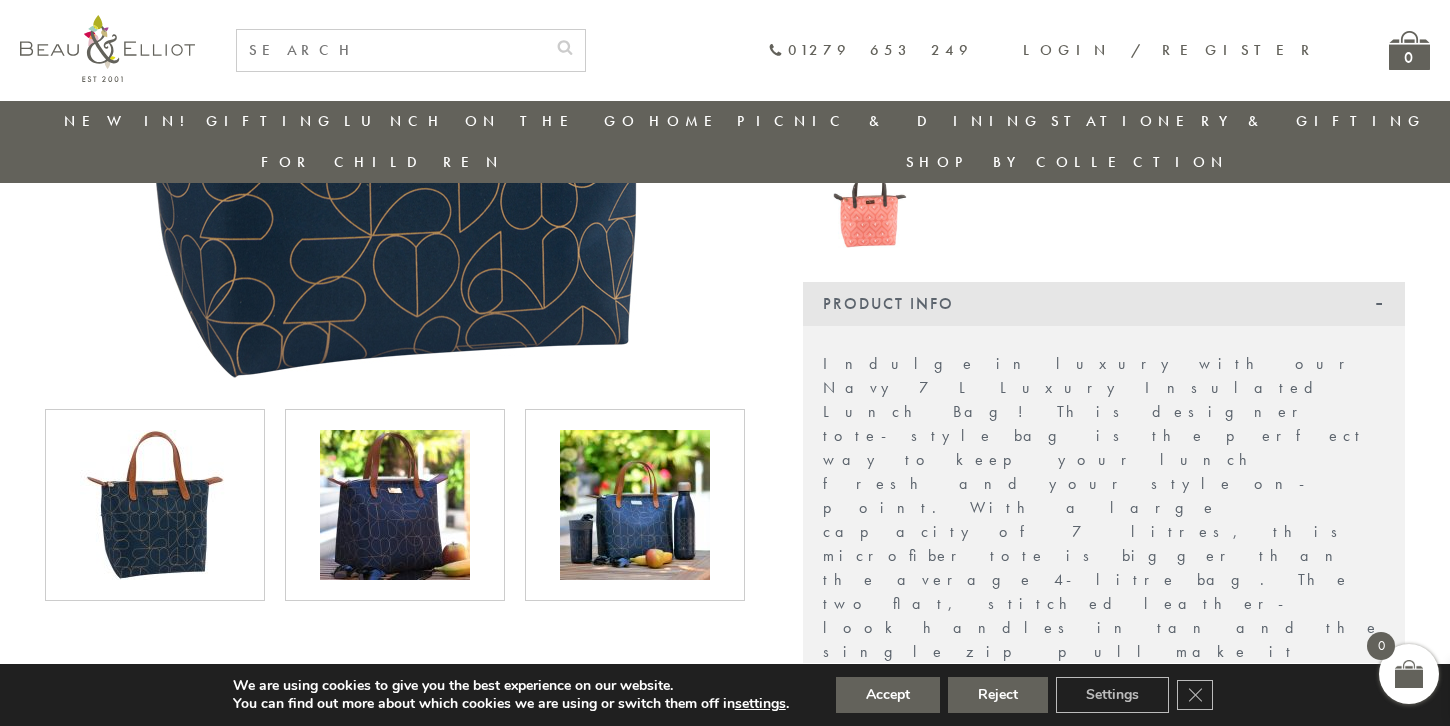 click at bounding box center (635, 505) 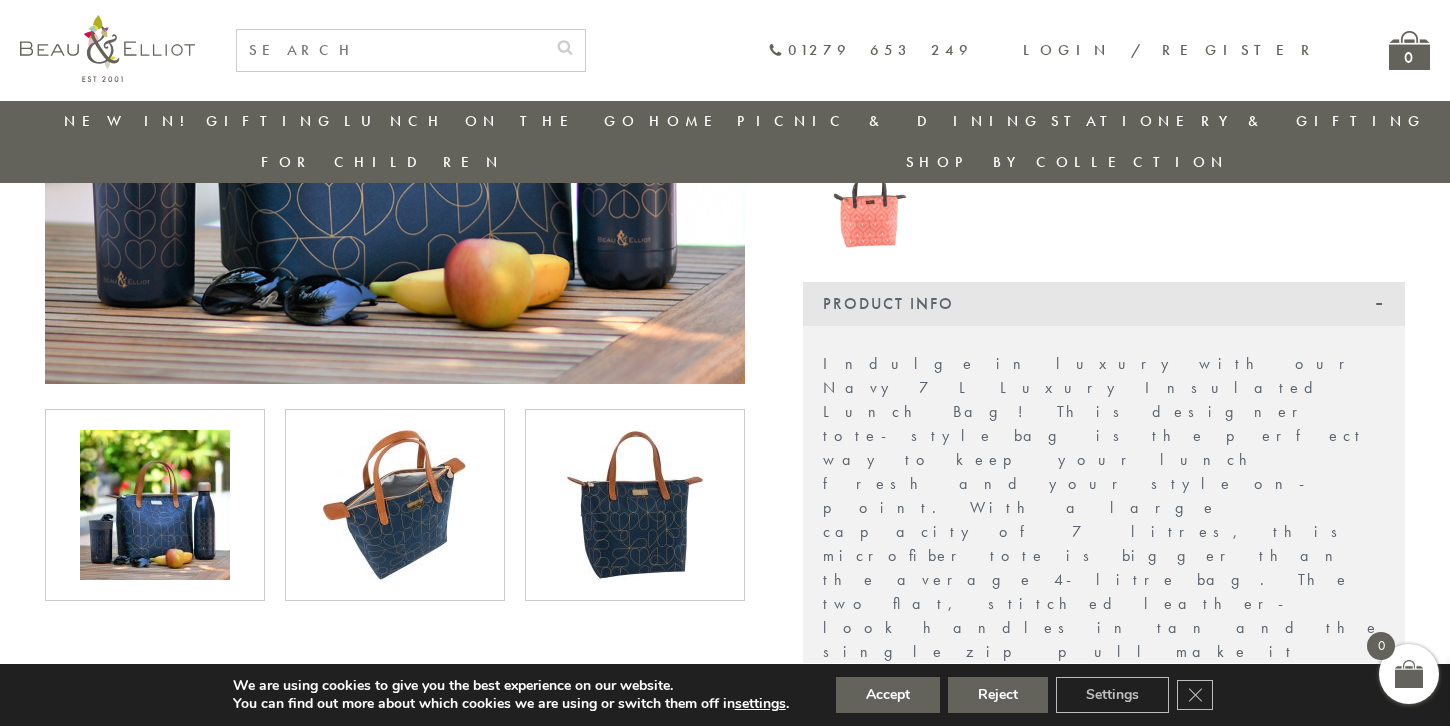 click at bounding box center [395, 505] 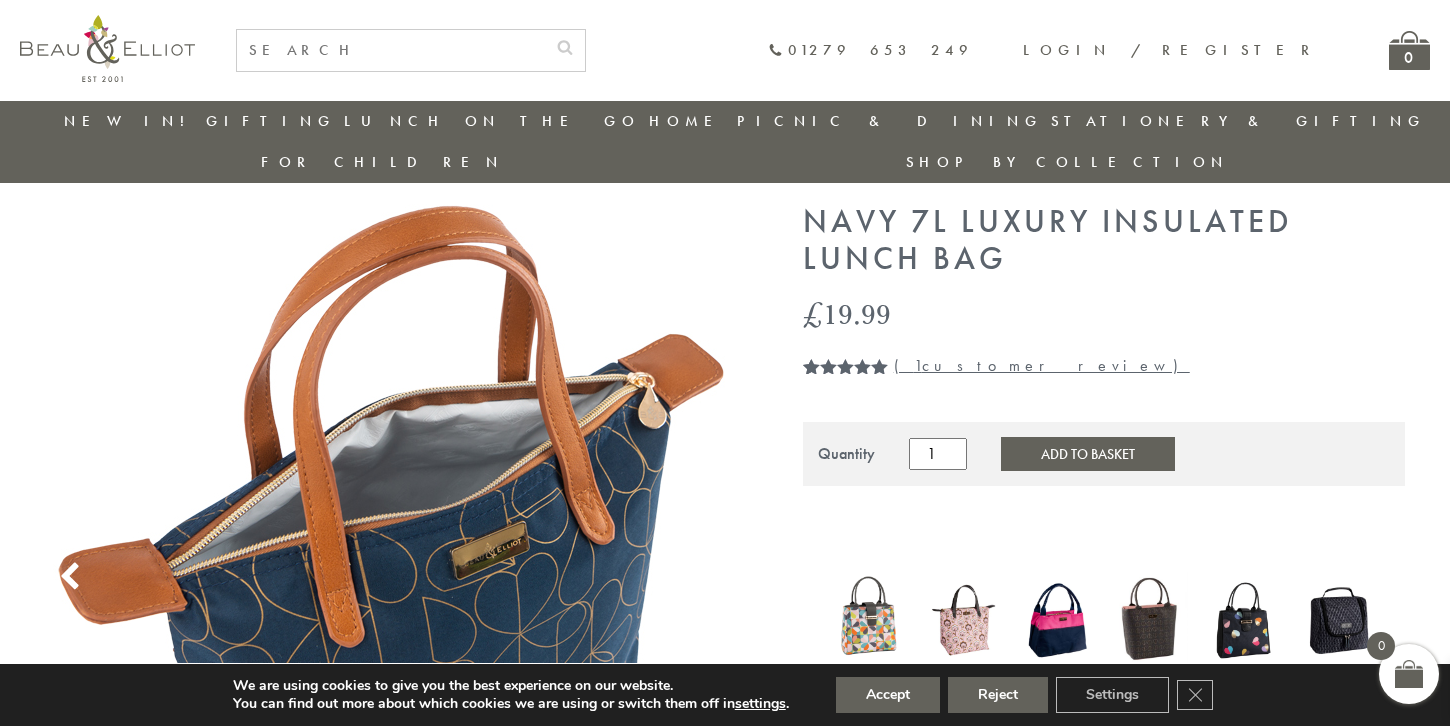 scroll, scrollTop: 0, scrollLeft: 0, axis: both 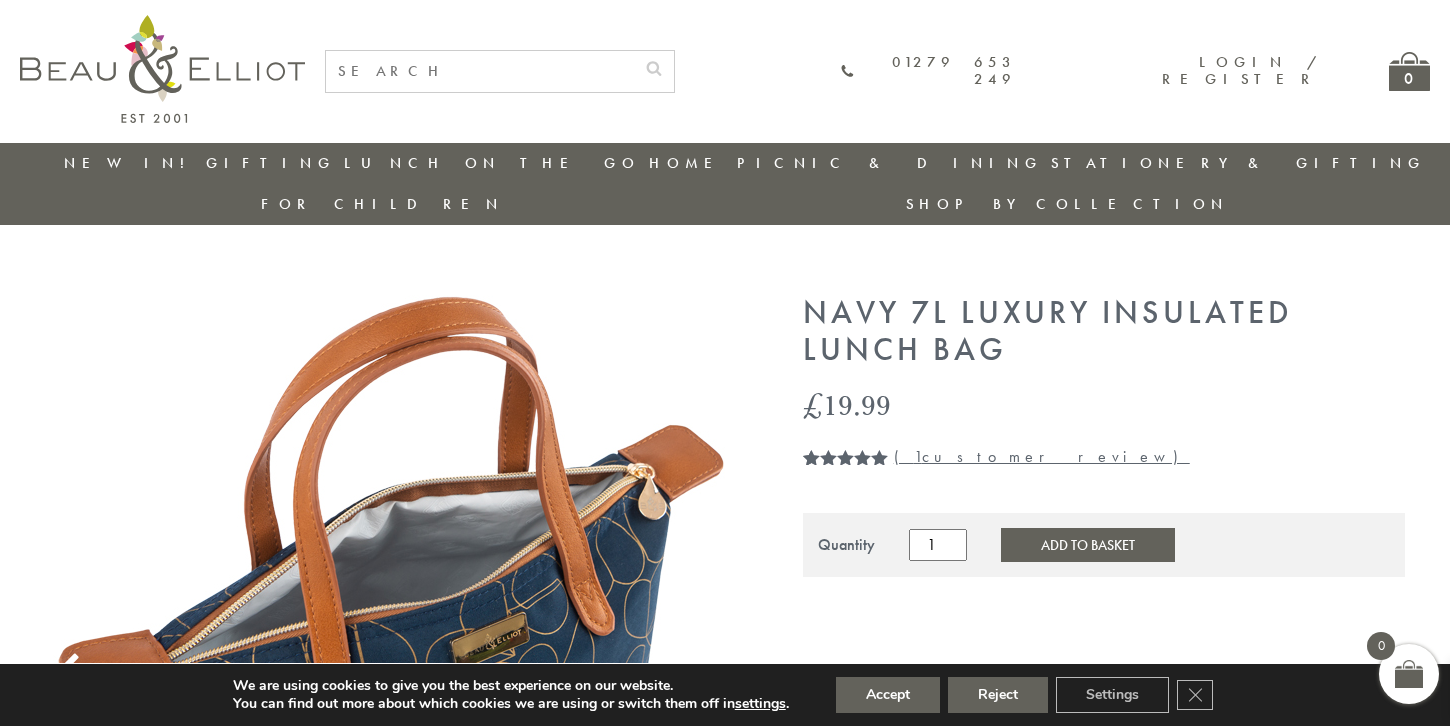 click on "( 1  customer review)" at bounding box center (1042, 456) 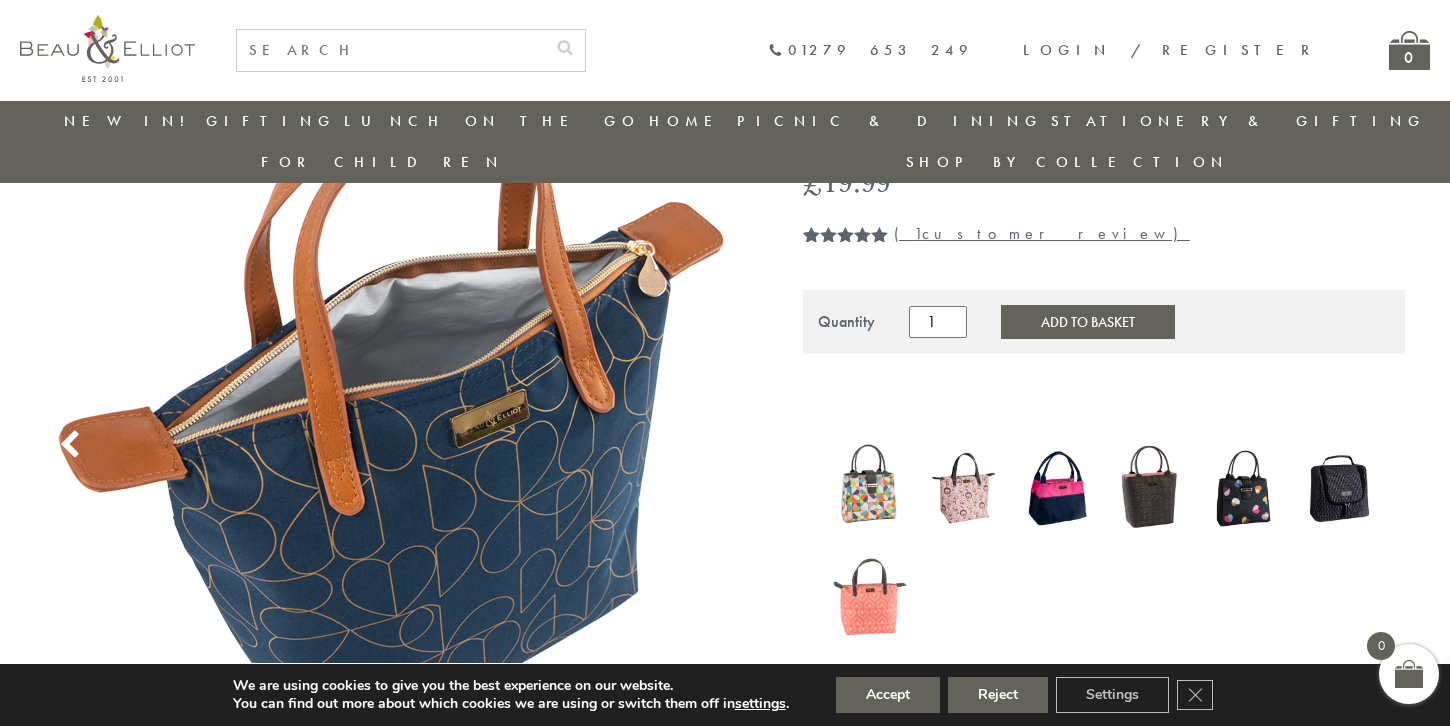scroll, scrollTop: 91, scrollLeft: 0, axis: vertical 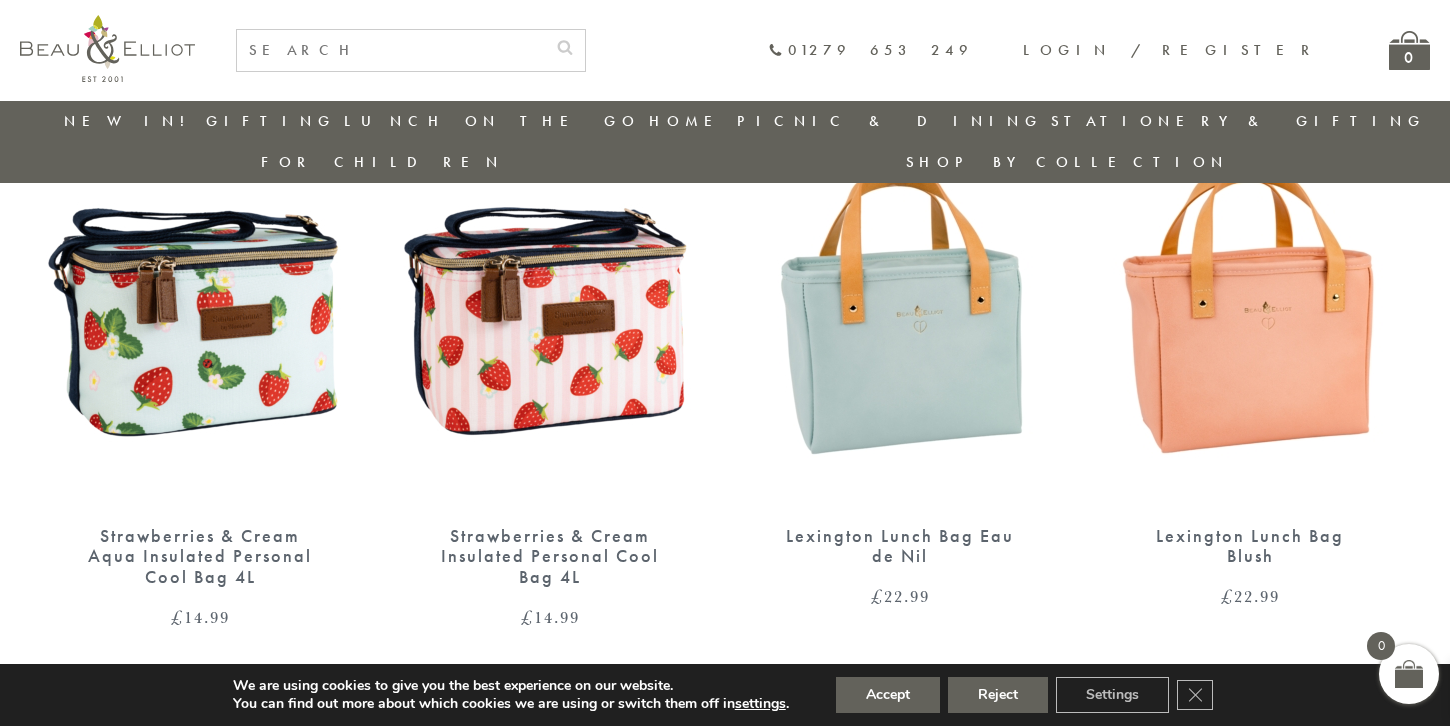 click at bounding box center (900, 306) 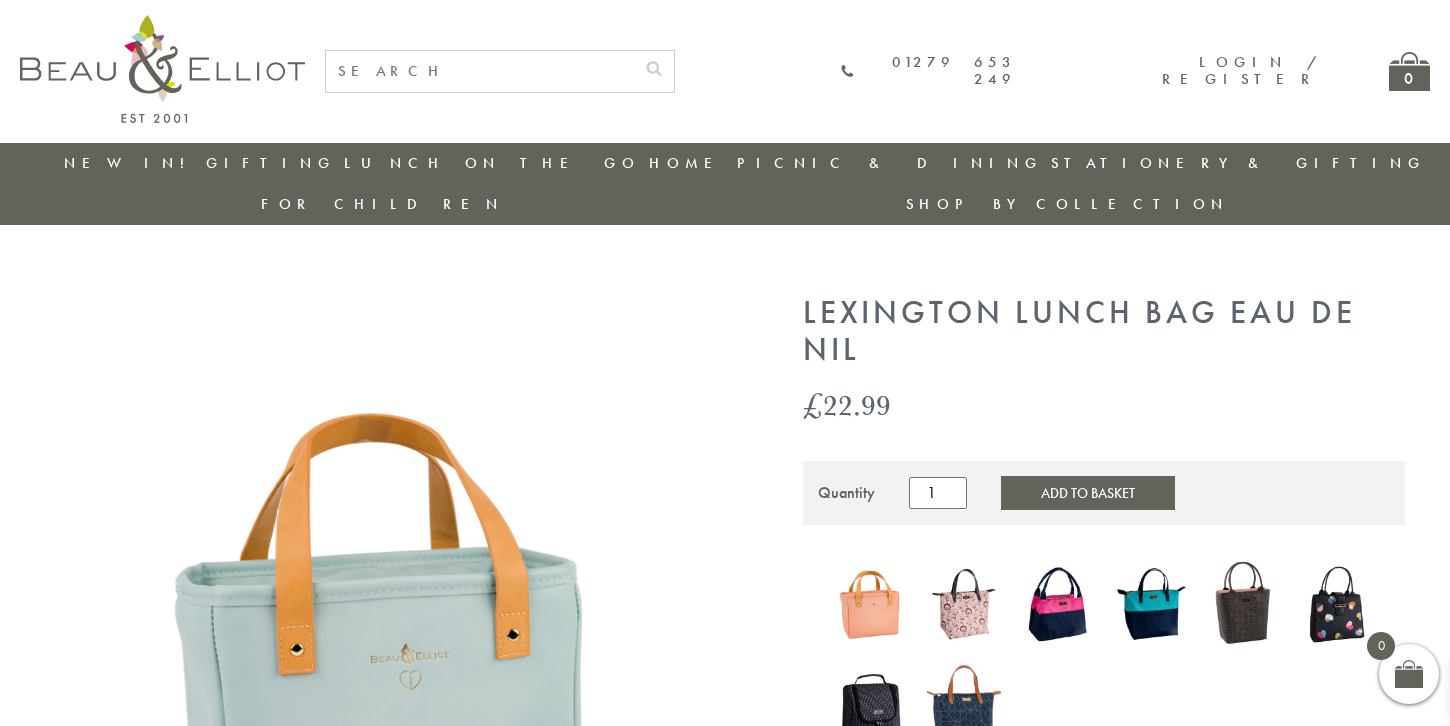 scroll, scrollTop: 0, scrollLeft: 0, axis: both 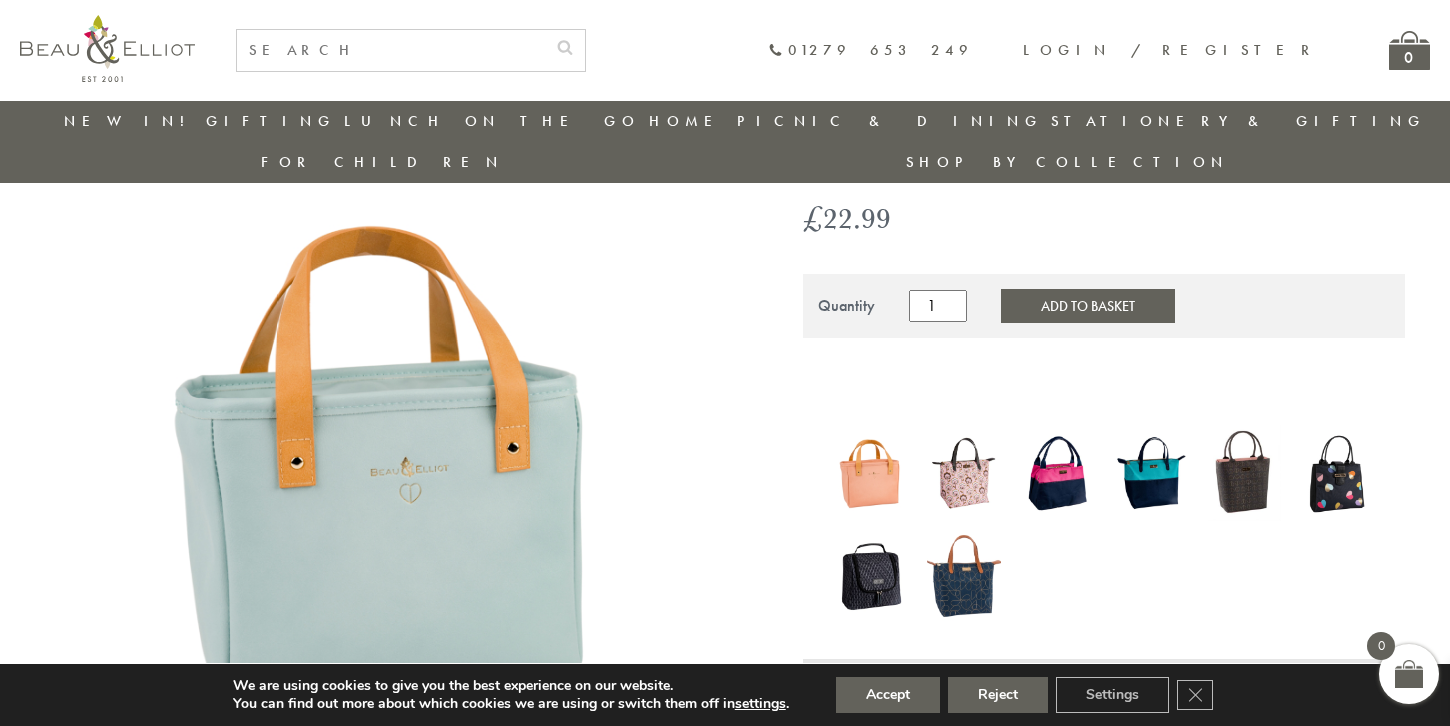 click at bounding box center [870, 473] 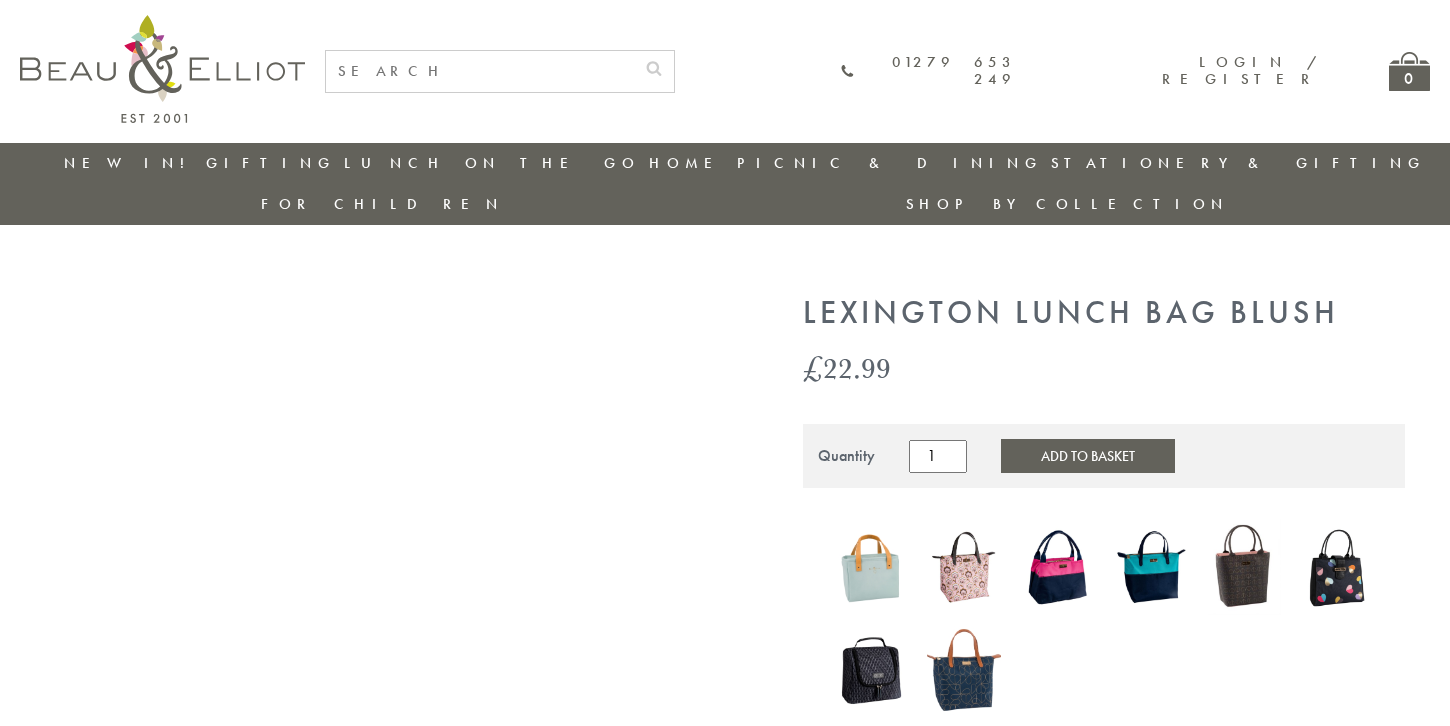 scroll, scrollTop: 0, scrollLeft: 0, axis: both 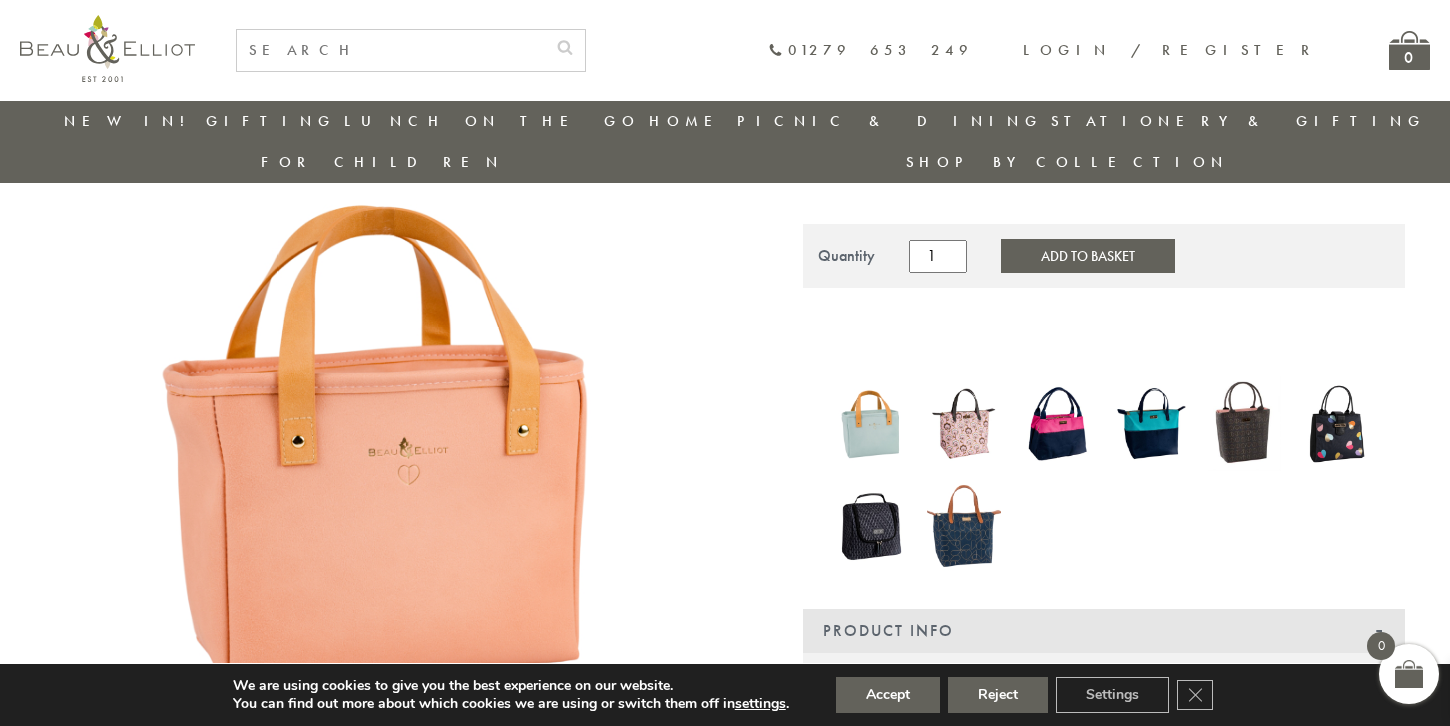 click at bounding box center [870, 423] 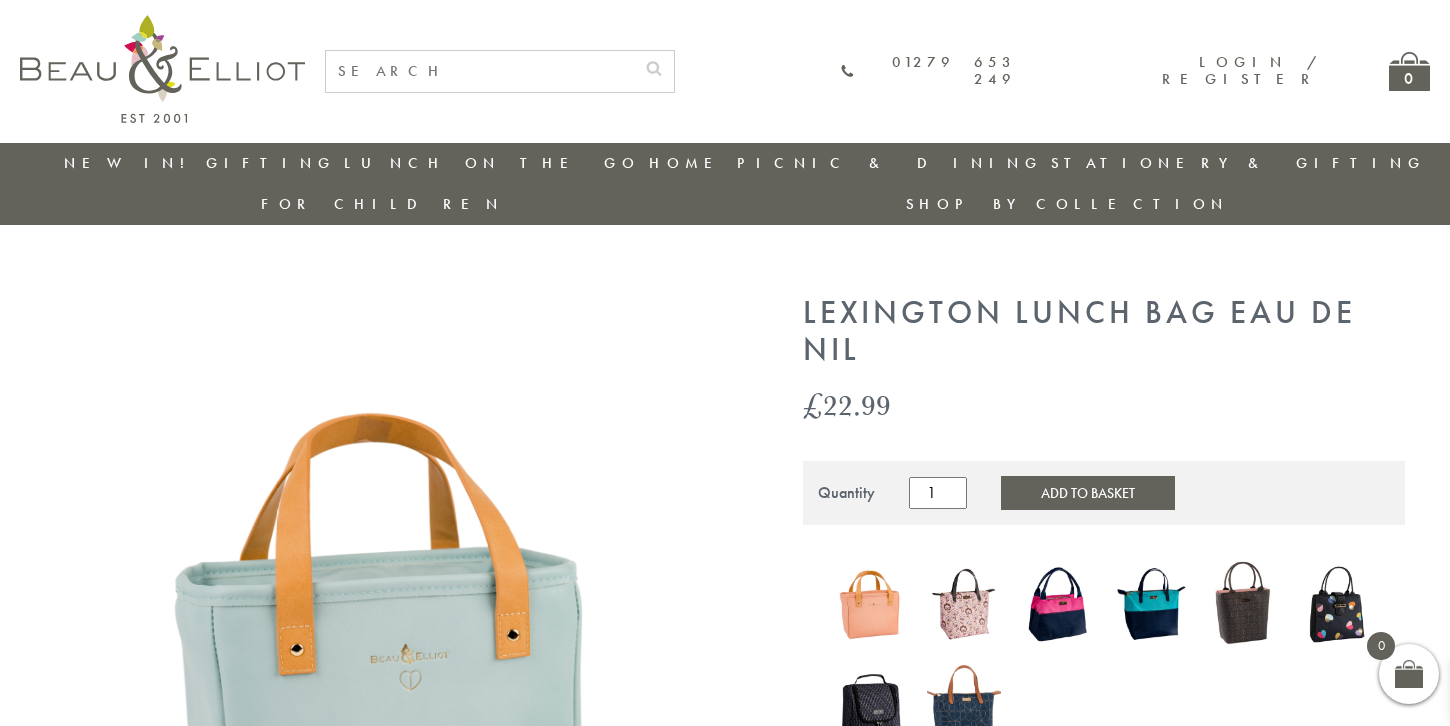 scroll, scrollTop: 0, scrollLeft: 0, axis: both 